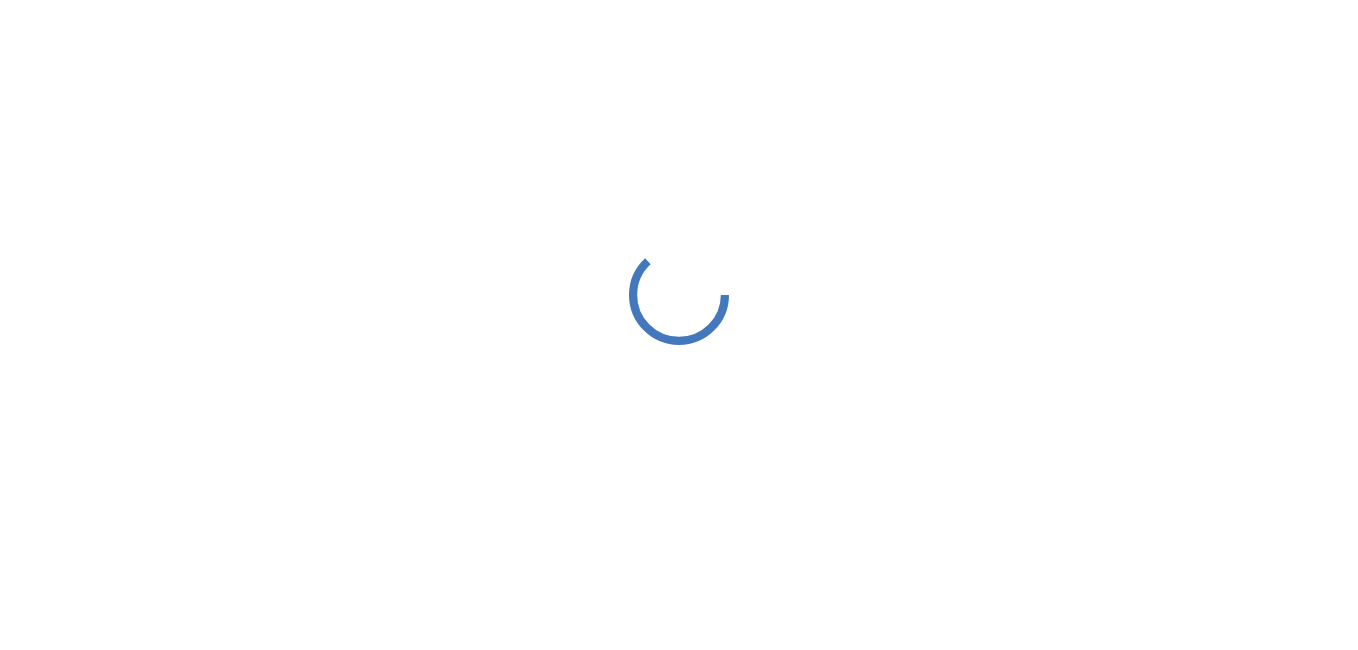 scroll, scrollTop: 0, scrollLeft: 0, axis: both 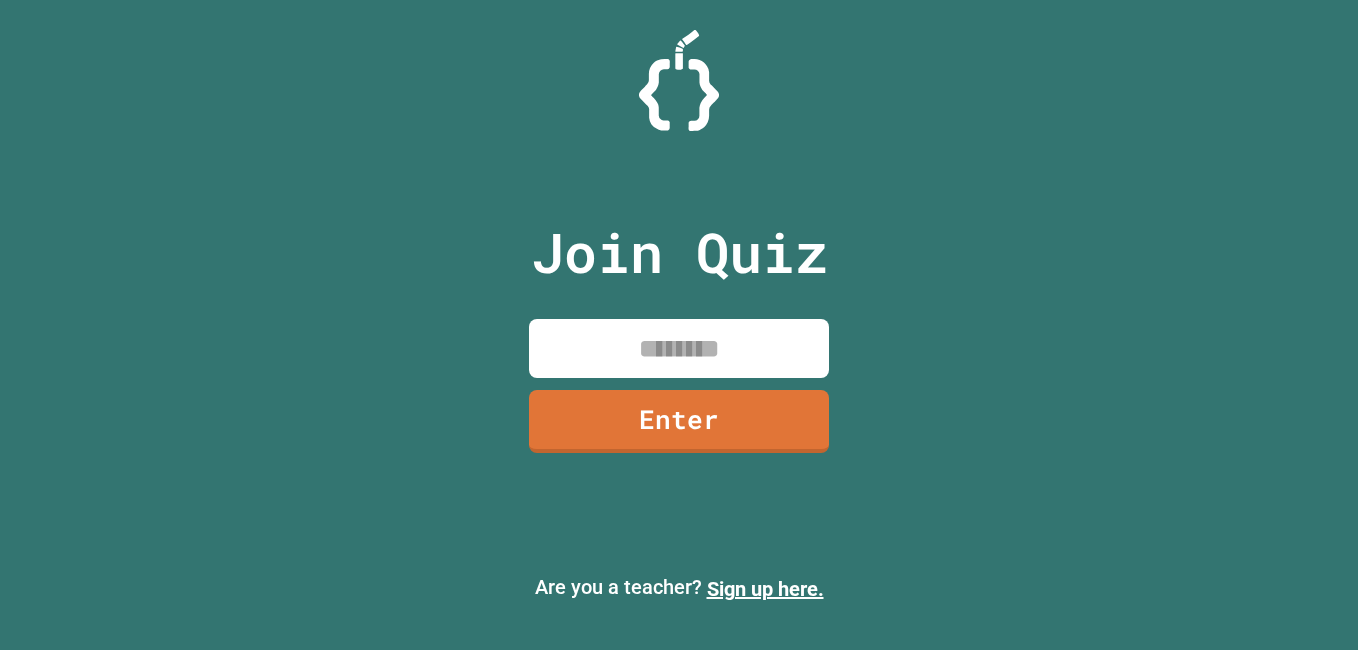 click at bounding box center [679, 348] 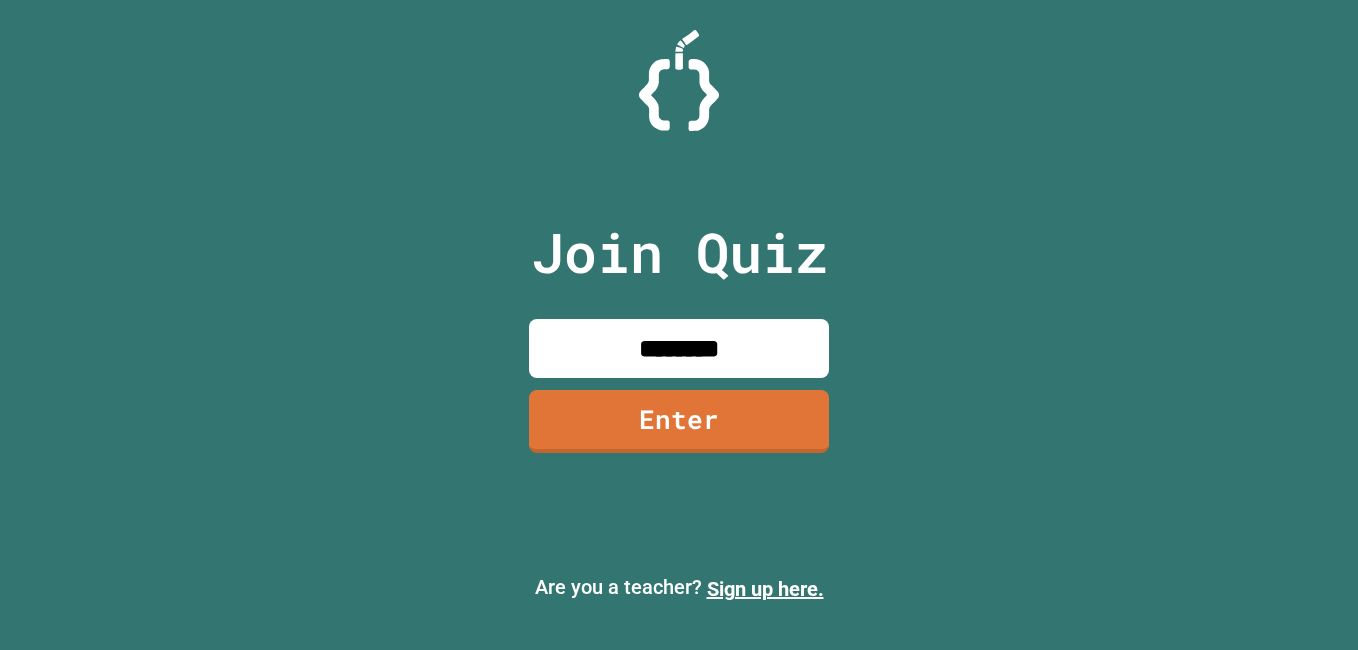 type on "********" 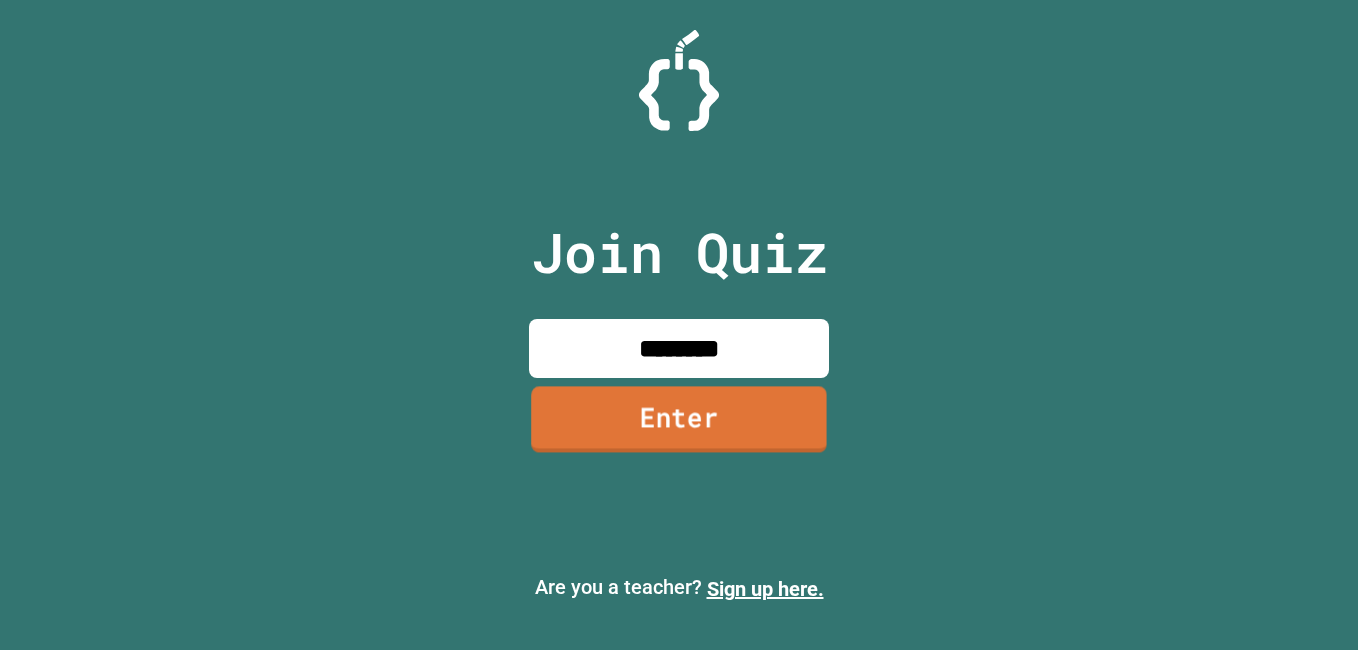 click on "Enter" at bounding box center (679, 420) 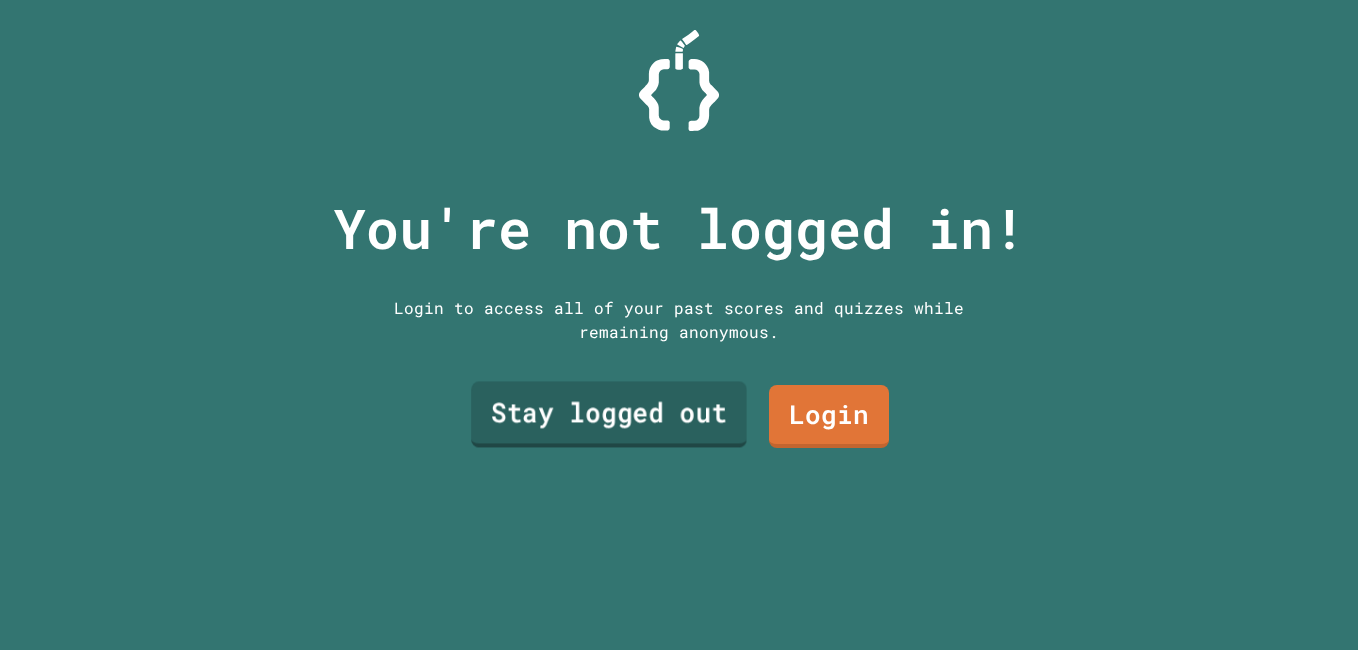 click on "Stay logged out" at bounding box center [609, 414] 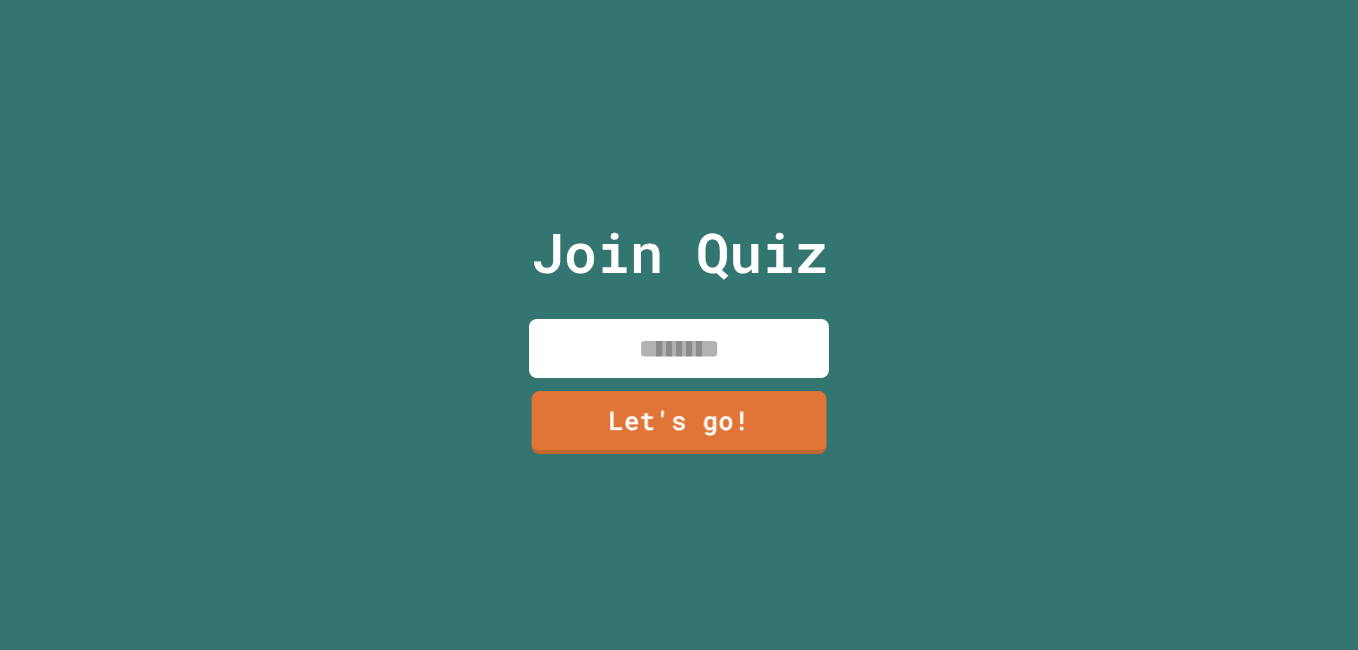 click at bounding box center (679, 348) 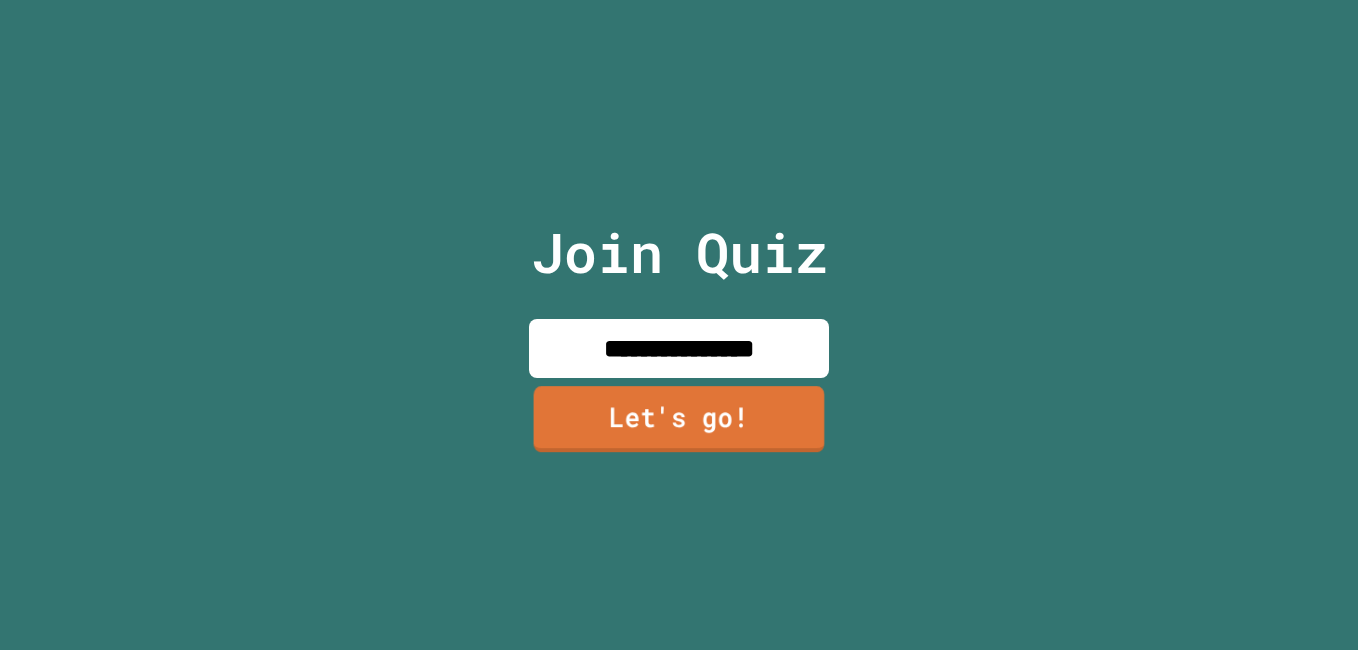 type on "**********" 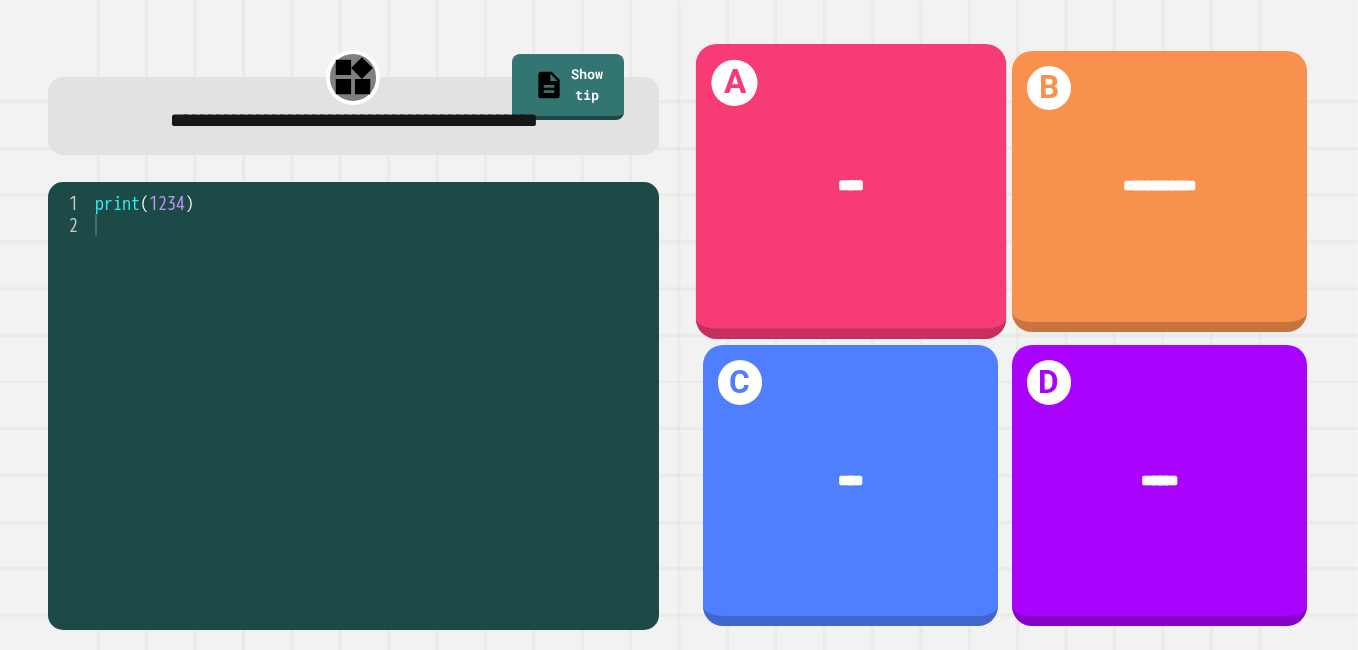 click on "****" at bounding box center (851, 186) 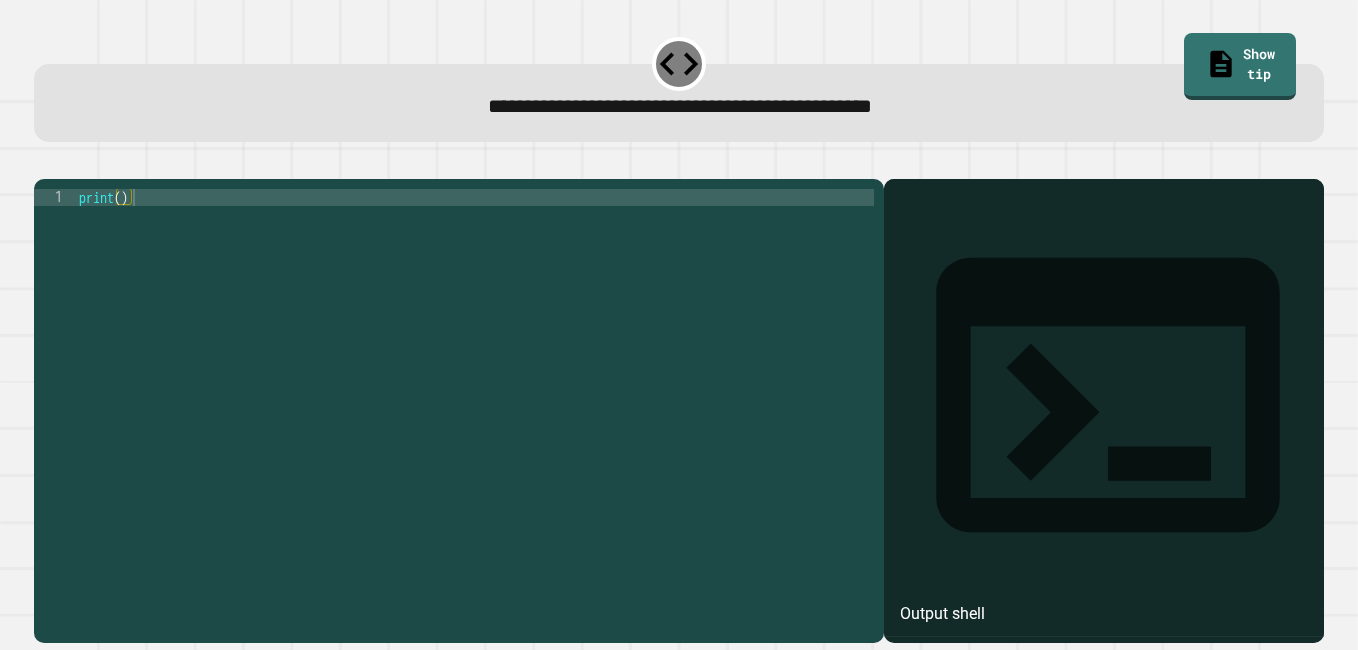 click on "print ( )" at bounding box center [474, 393] 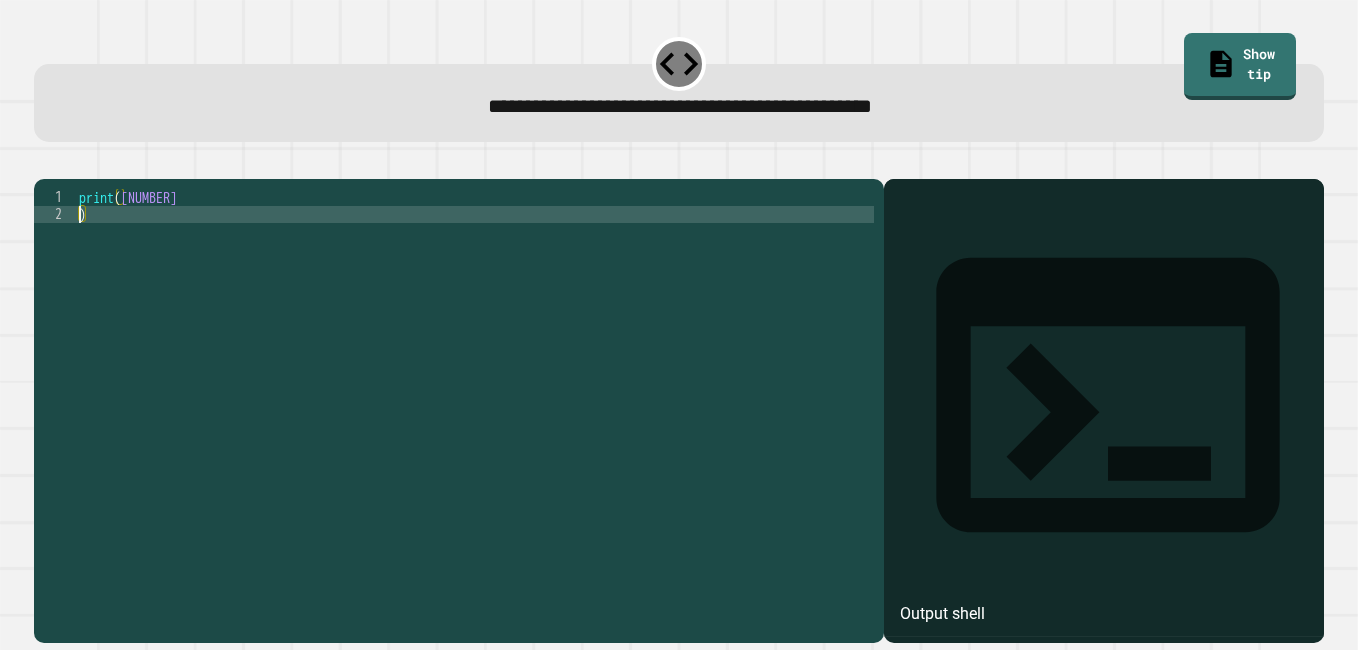 scroll, scrollTop: 0, scrollLeft: 0, axis: both 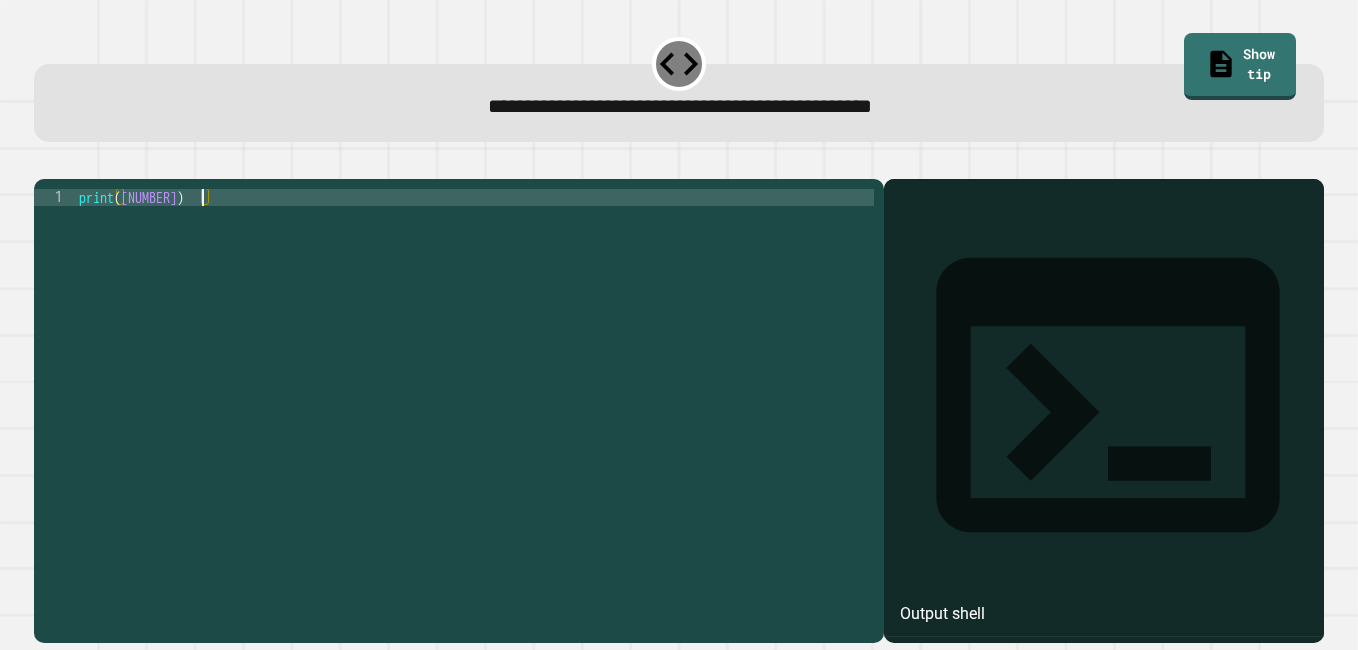 type on "**********" 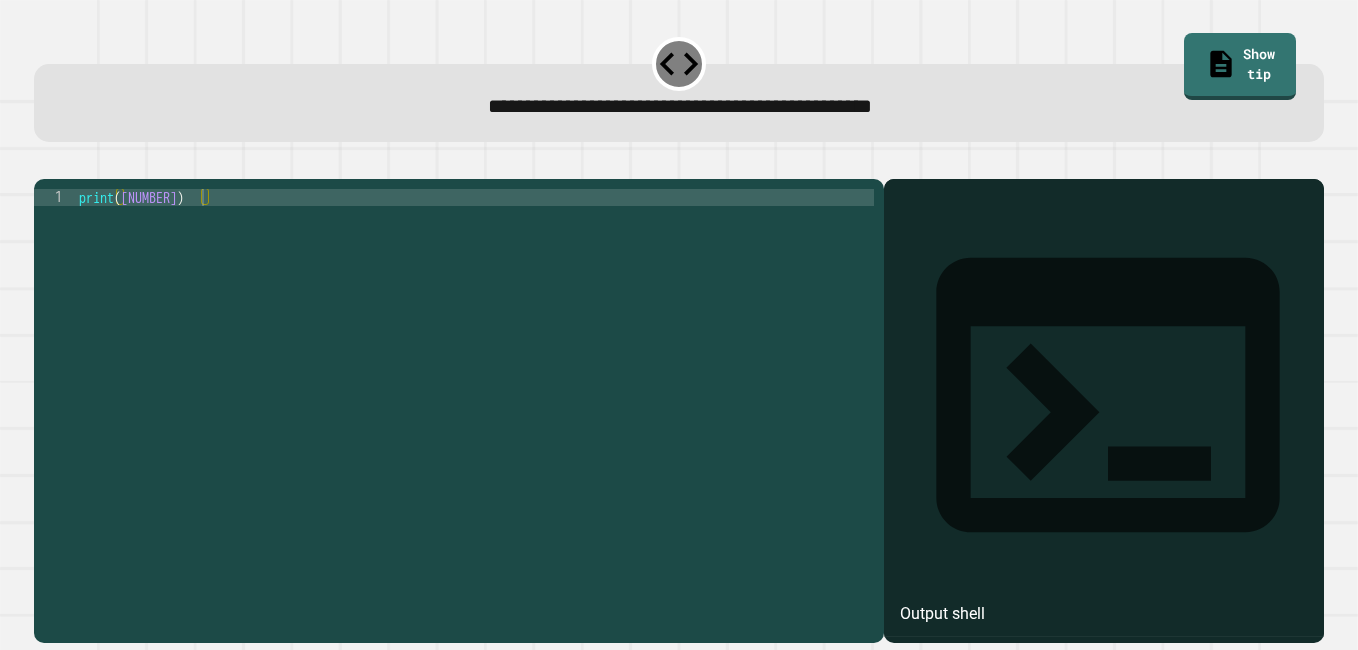 click at bounding box center (679, 167) 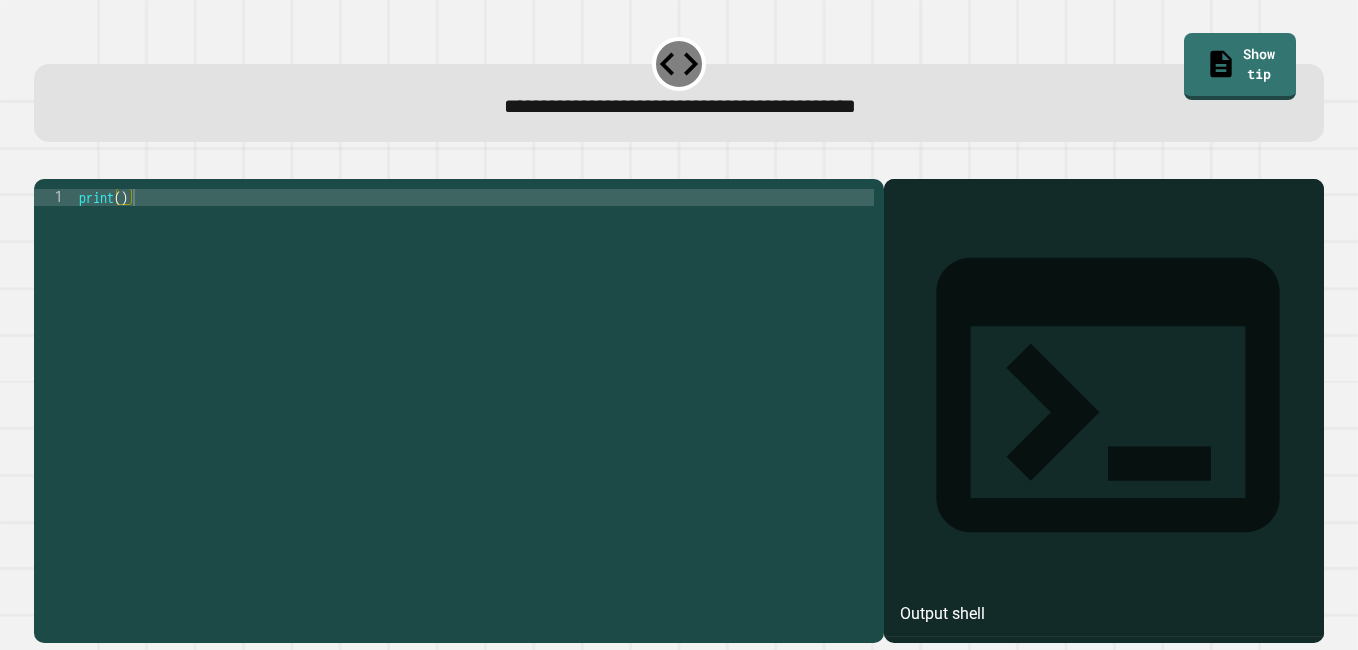 click on "print ( )" at bounding box center [474, 393] 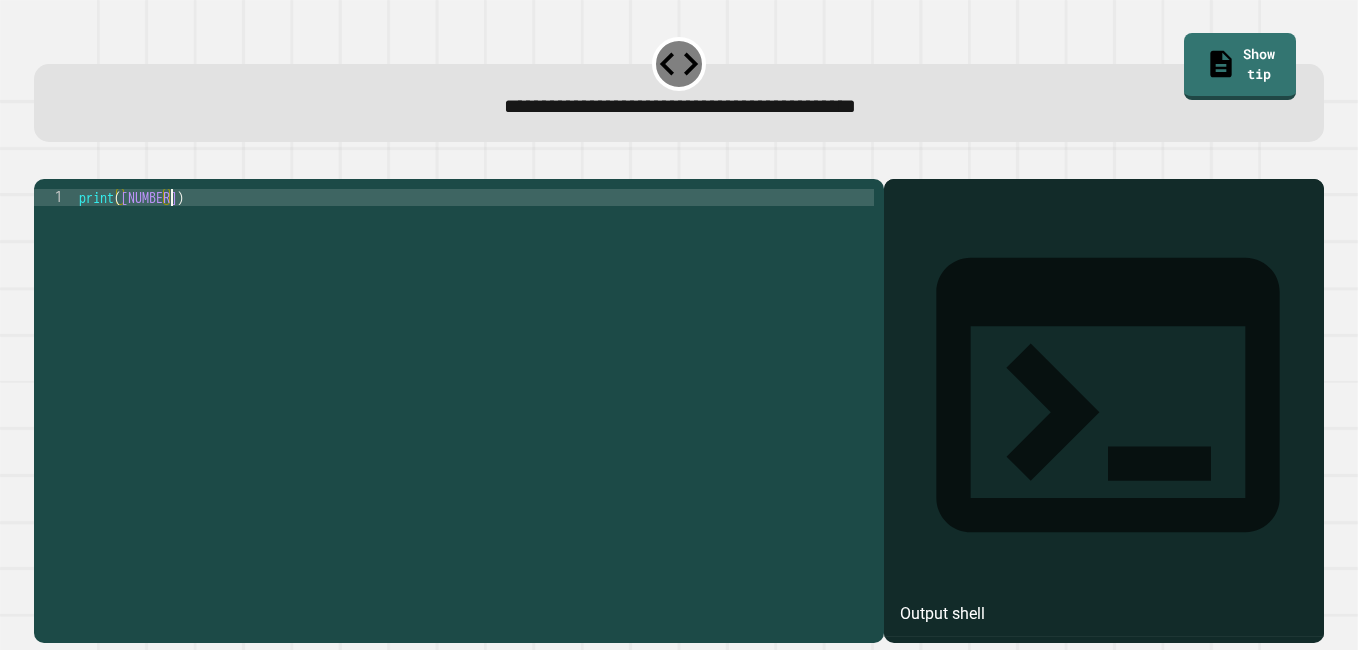 scroll, scrollTop: 0, scrollLeft: 6, axis: horizontal 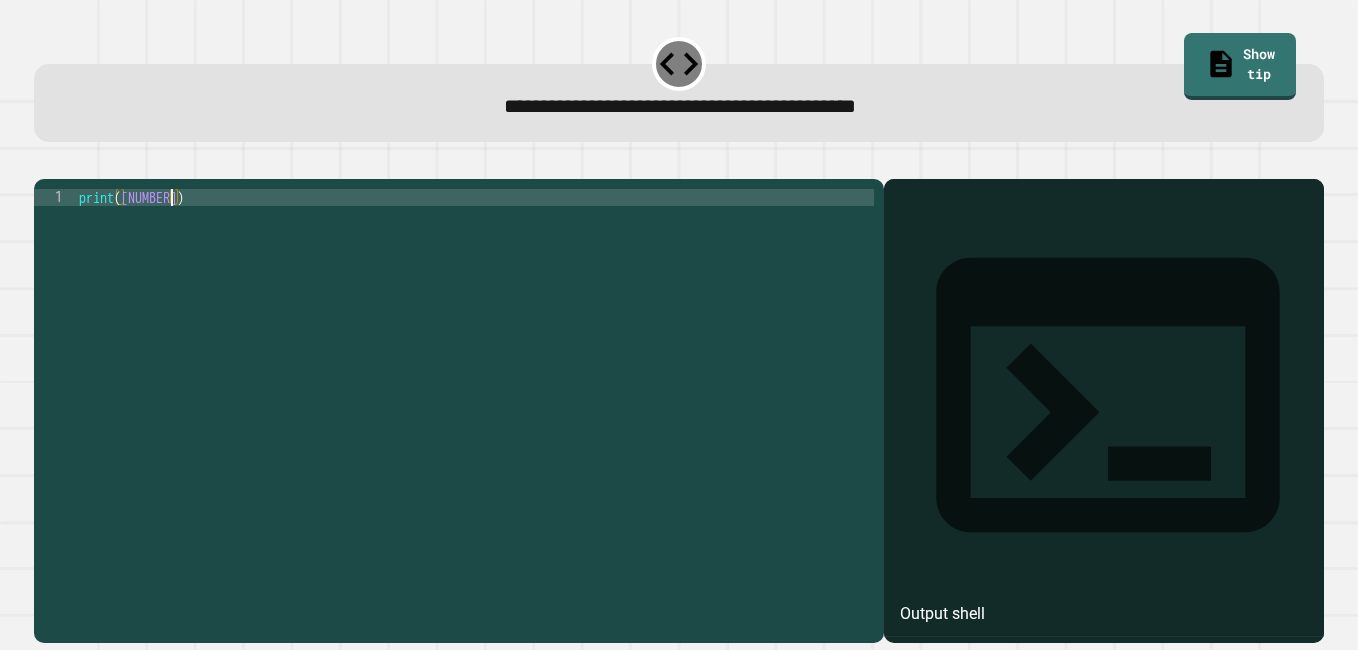type on "**********" 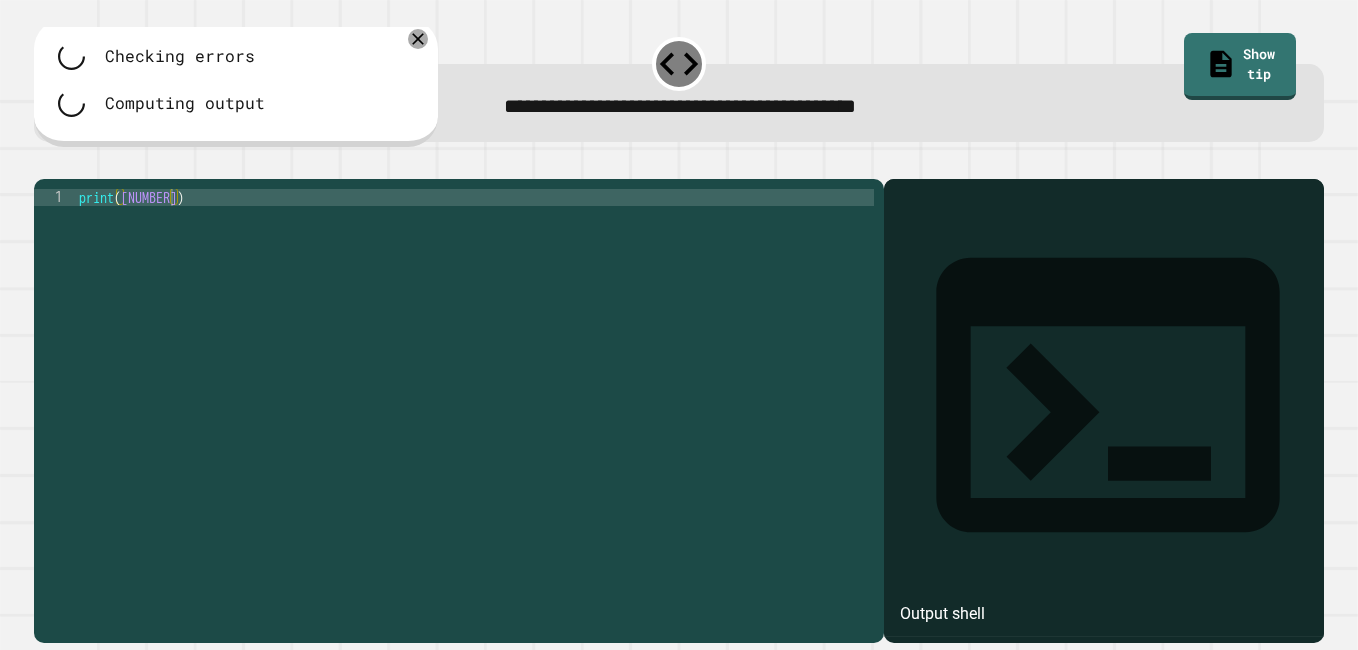click at bounding box center [679, 167] 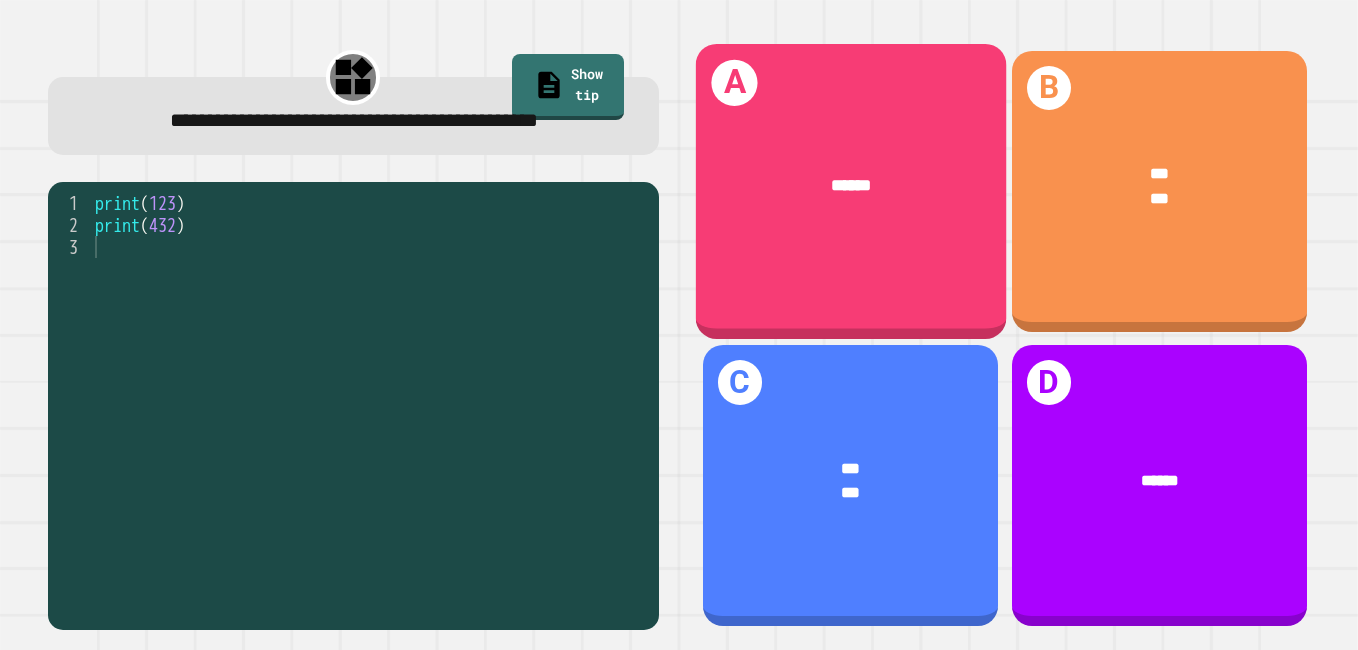click on "A ******" at bounding box center (850, 191) 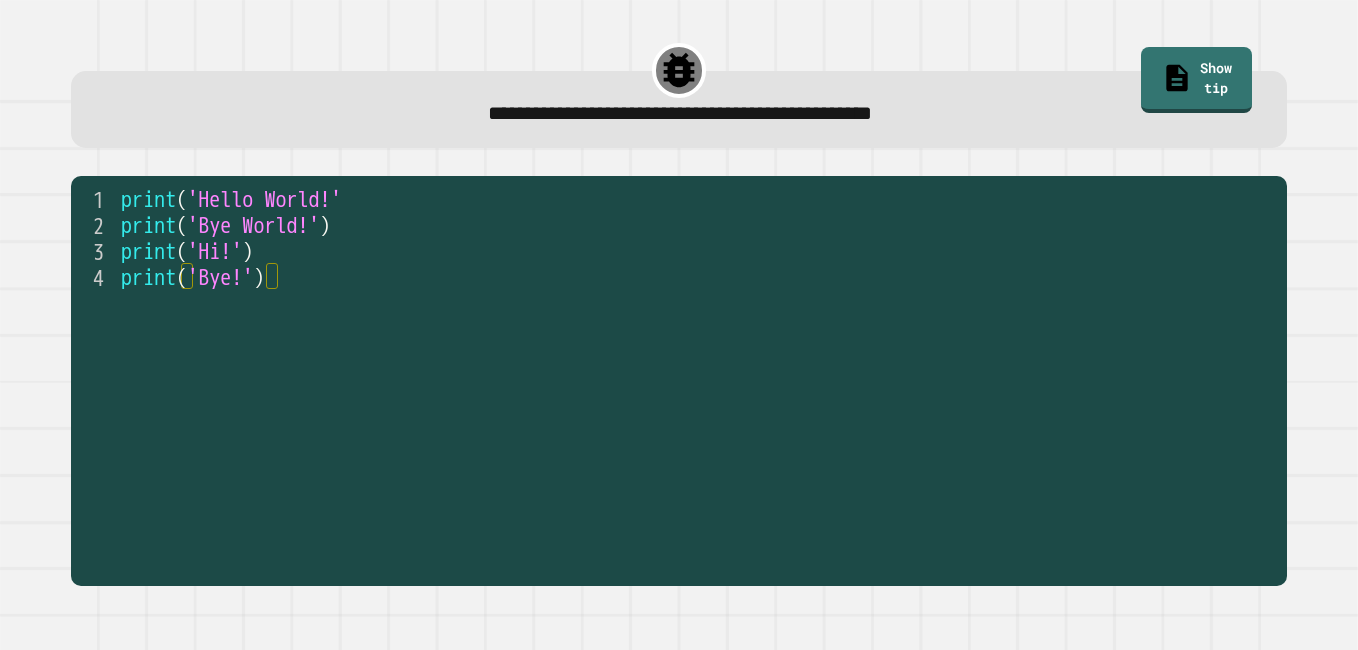 click on "print ( 'Hello World!'" at bounding box center (500121, 199) 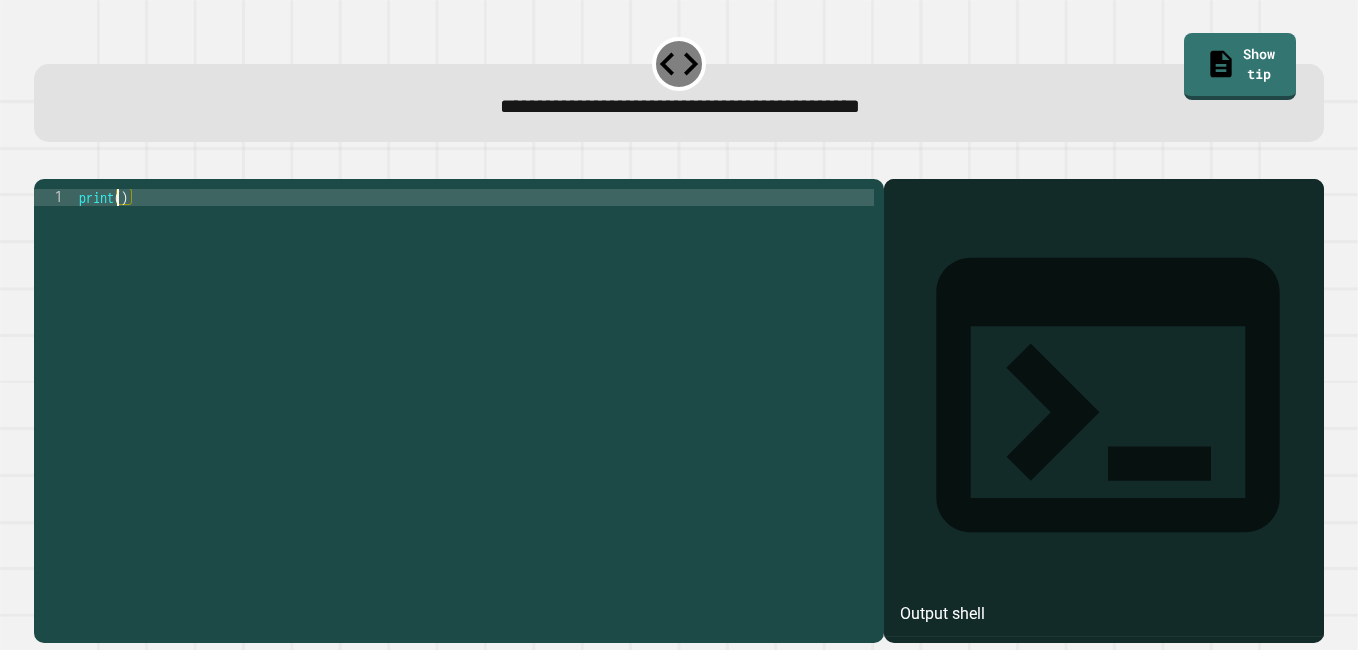 click on "print ( )" at bounding box center (474, 393) 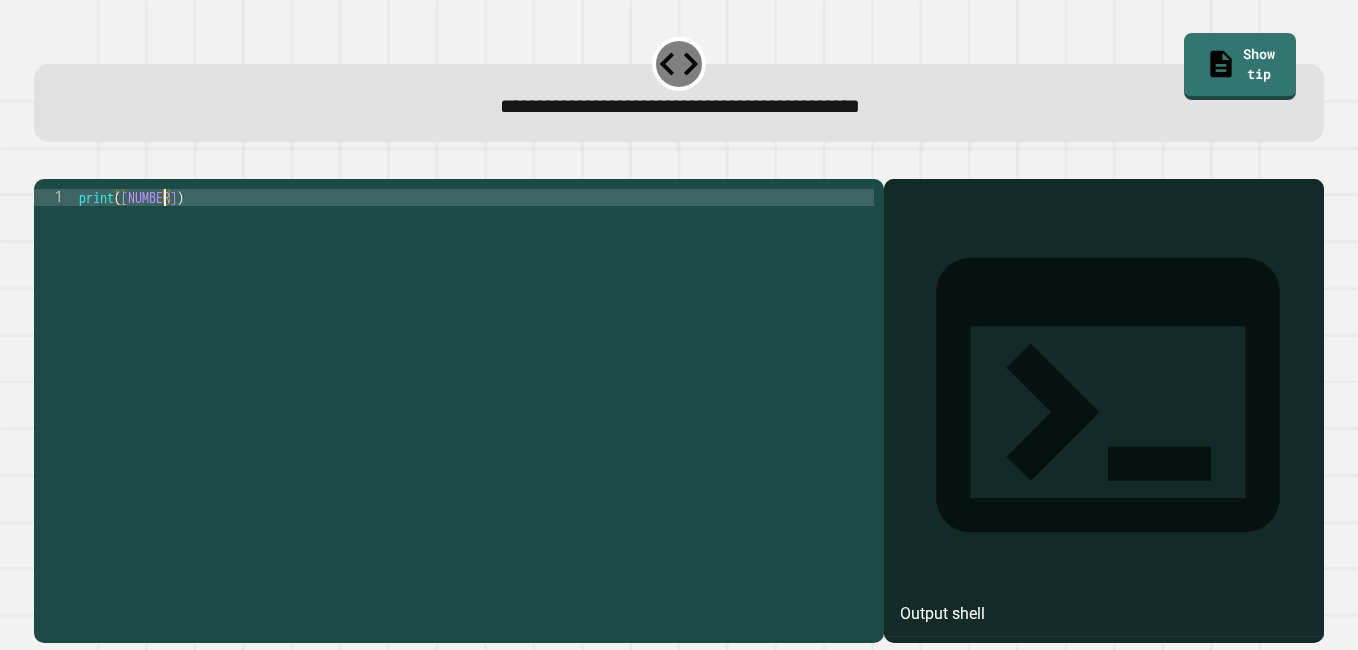scroll, scrollTop: 0, scrollLeft: 6, axis: horizontal 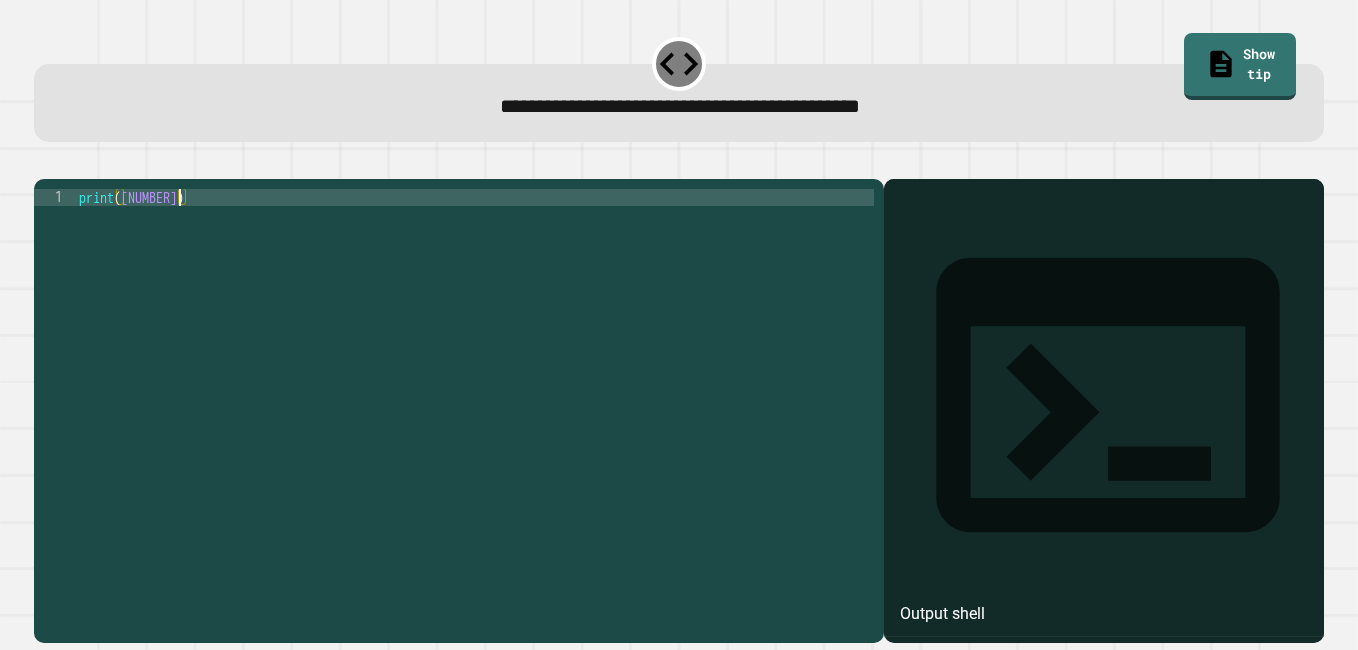 type on "**********" 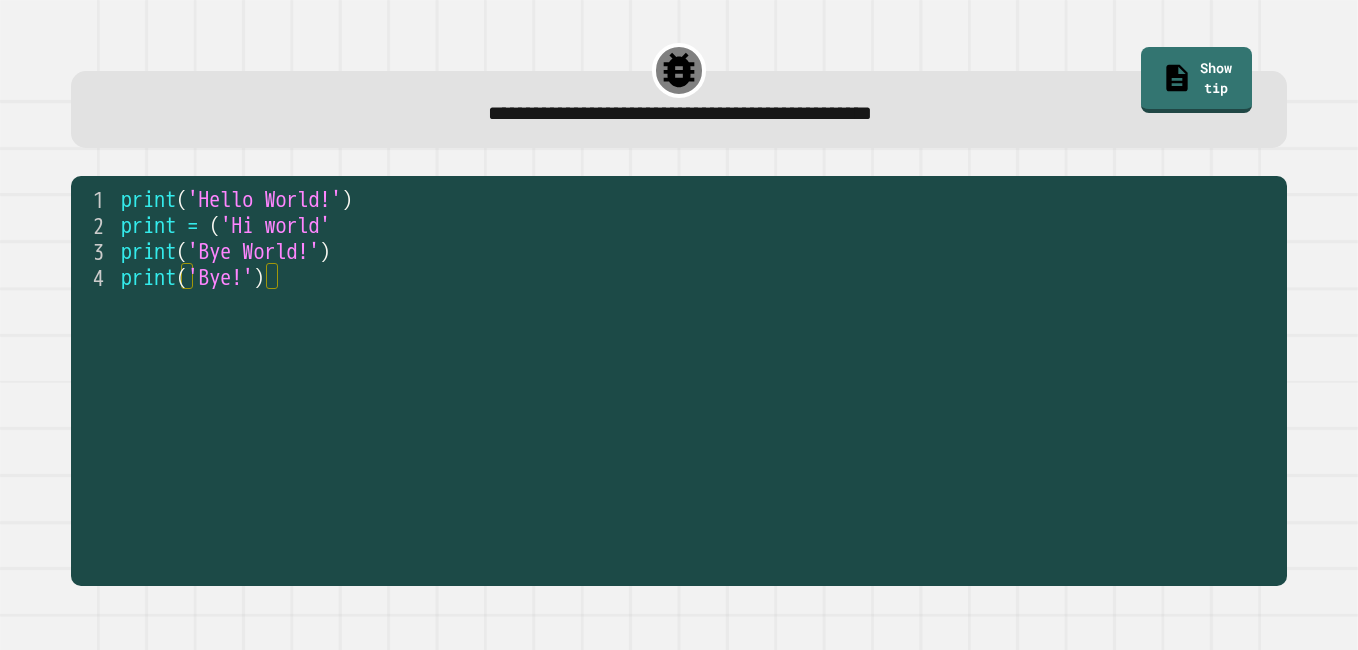 click on "print   =   ( 'Hi world'')" at bounding box center (500121, 225) 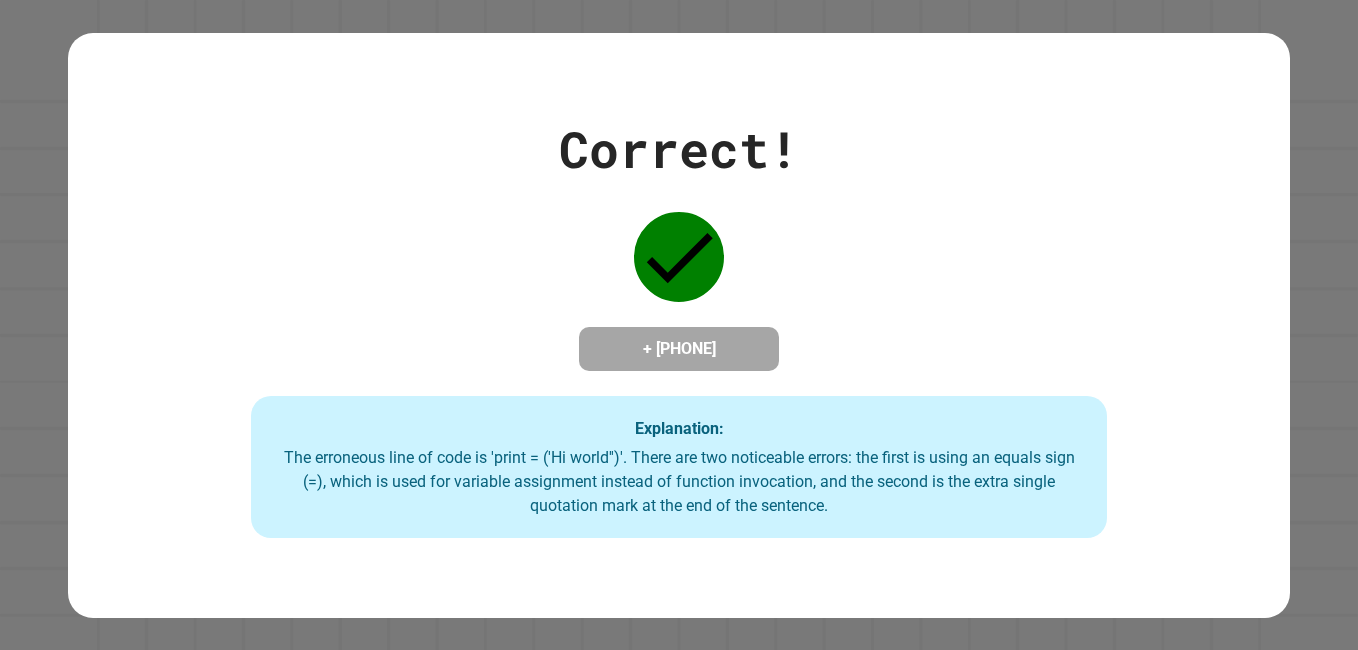 click on "Correct!   + [PHONE] Explanation:   The erroneous line of code is 'print = ('Hi world'')'. There are two noticeable errors: the first is using an equals sign (=), which is used for variable assignment instead of function invocation, and the second is the extra single quotation mark at the end of the sentence." at bounding box center (679, 325) 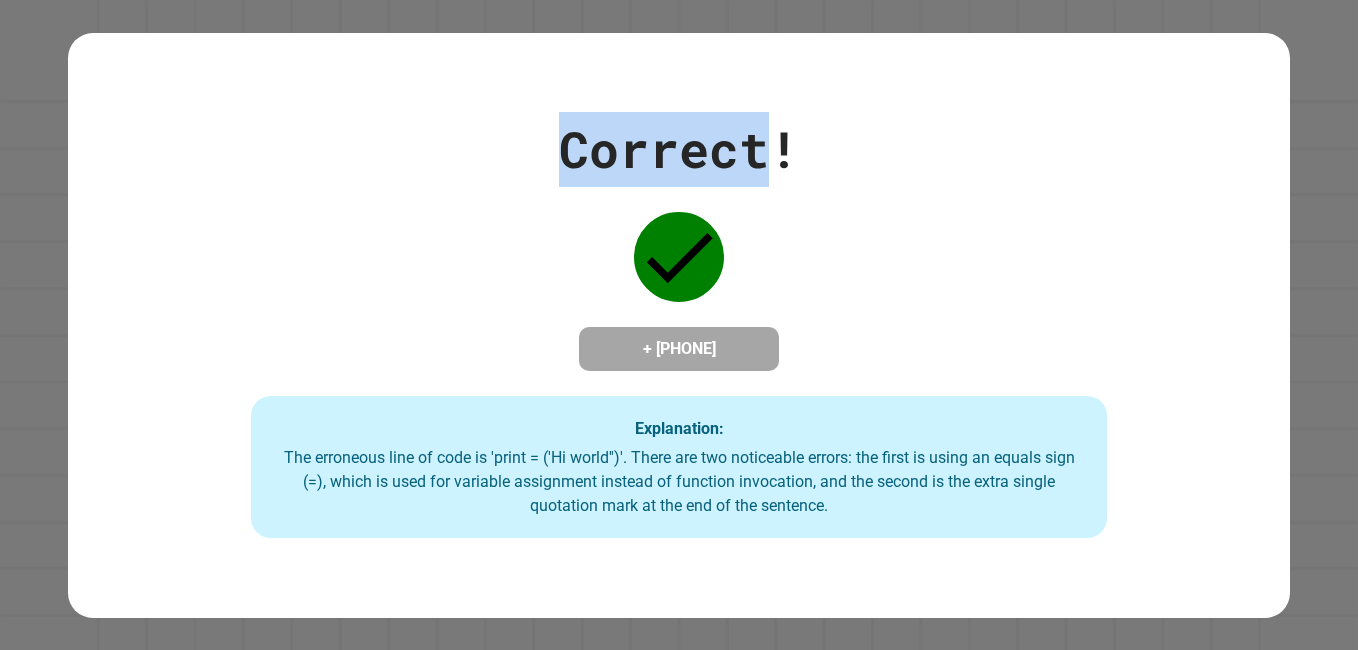 click on "Correct!   + [PHONE] Explanation:   The erroneous line of code is 'print = ('Hi world'')'. There are two noticeable errors: the first is using an equals sign (=), which is used for variable assignment instead of function invocation, and the second is the extra single quotation mark at the end of the sentence." at bounding box center (679, 325) 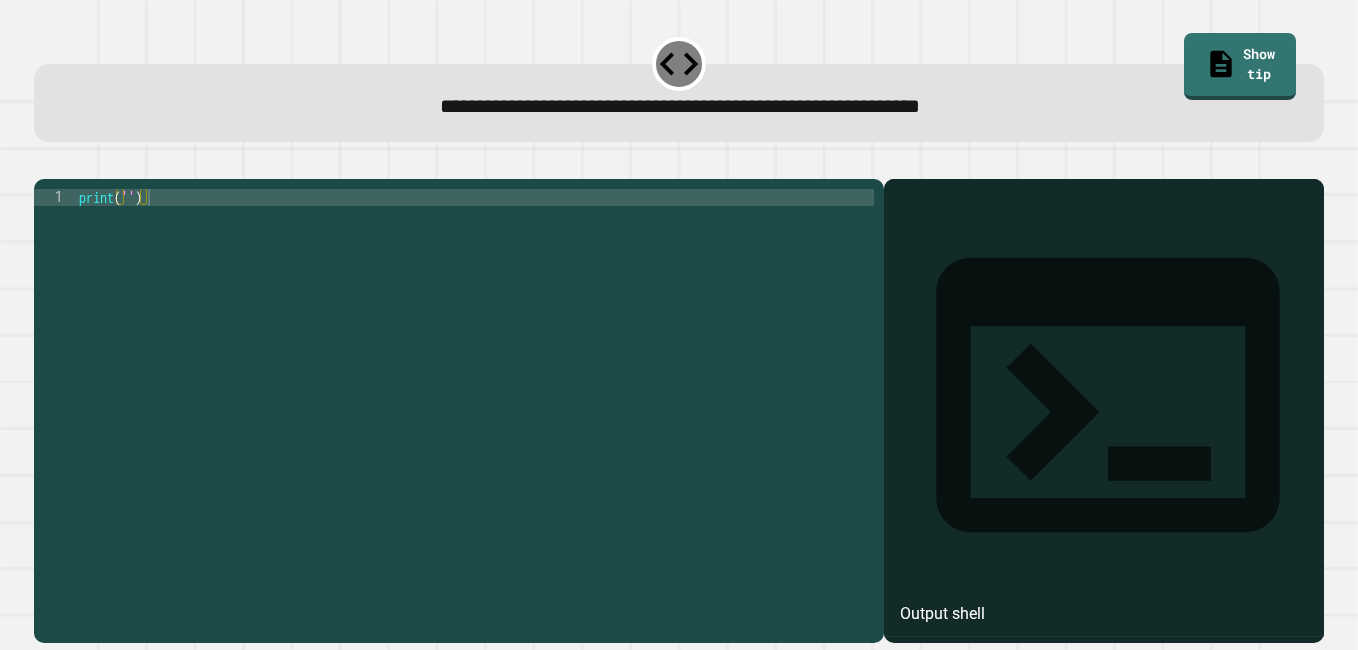 drag, startPoint x: 517, startPoint y: 207, endPoint x: 382, endPoint y: 174, distance: 138.97482 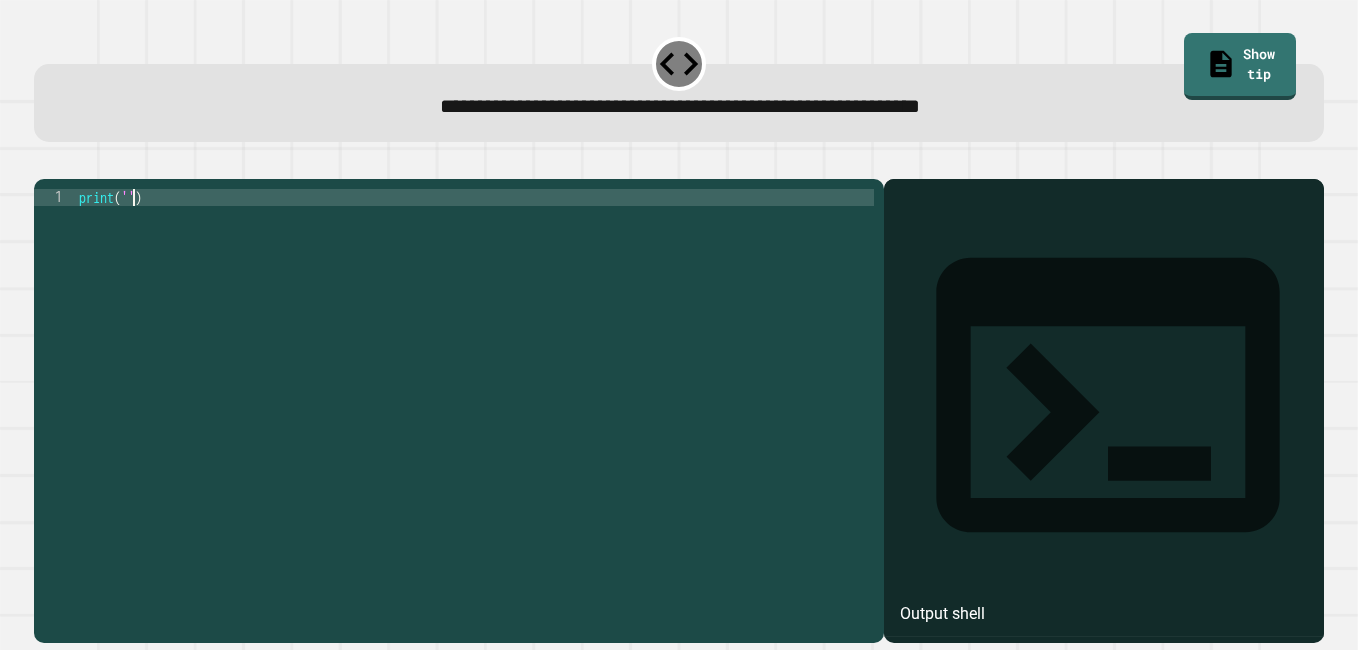 click on "print ( '' )" at bounding box center [474, 393] 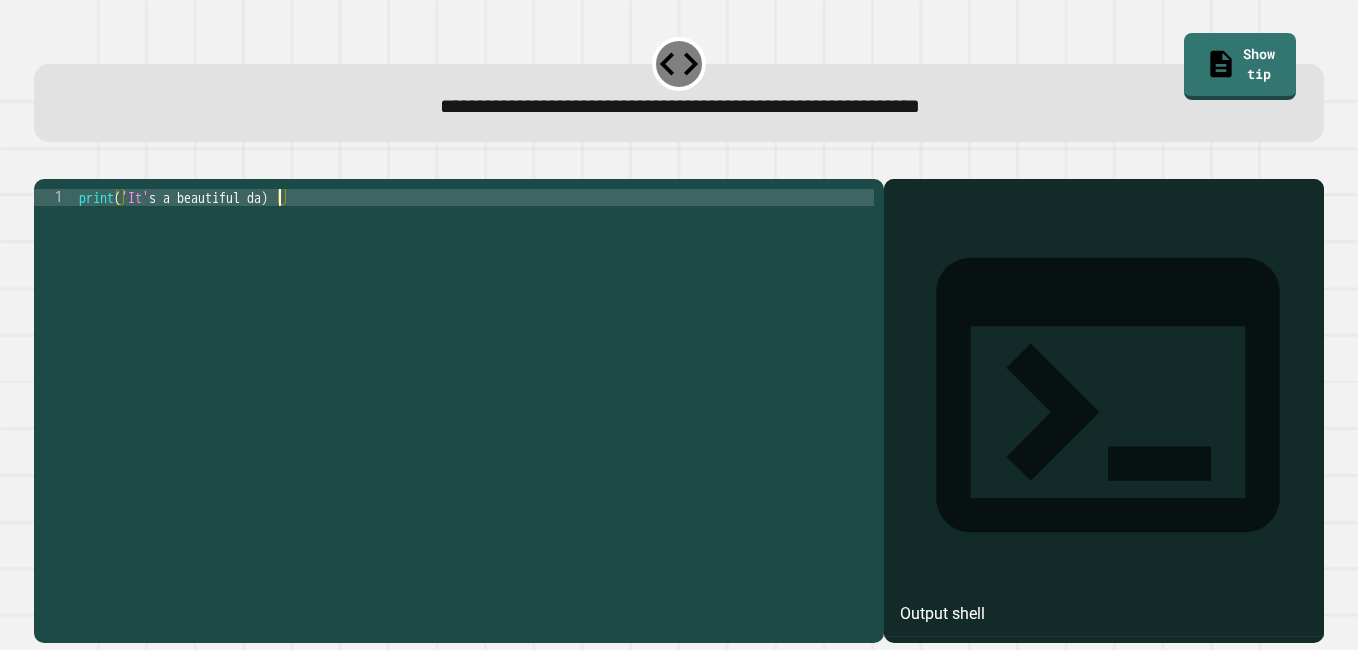 scroll, scrollTop: 0, scrollLeft: 14, axis: horizontal 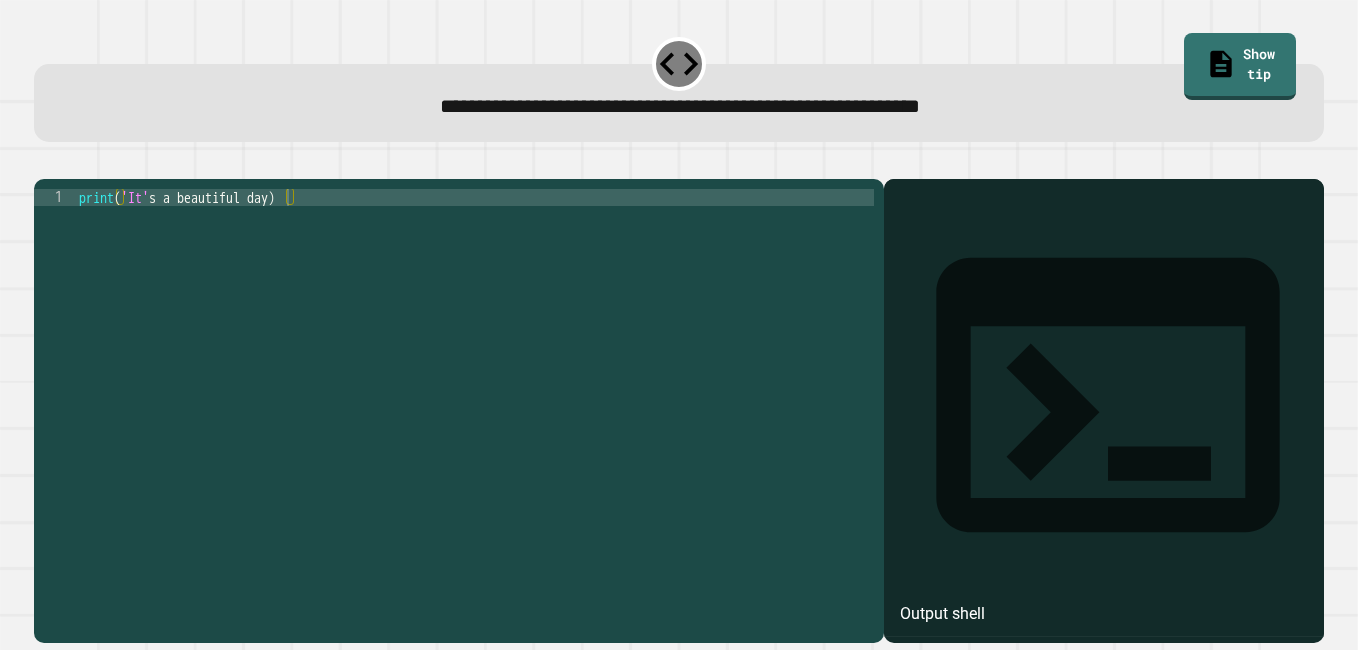 click at bounding box center (44, 163) 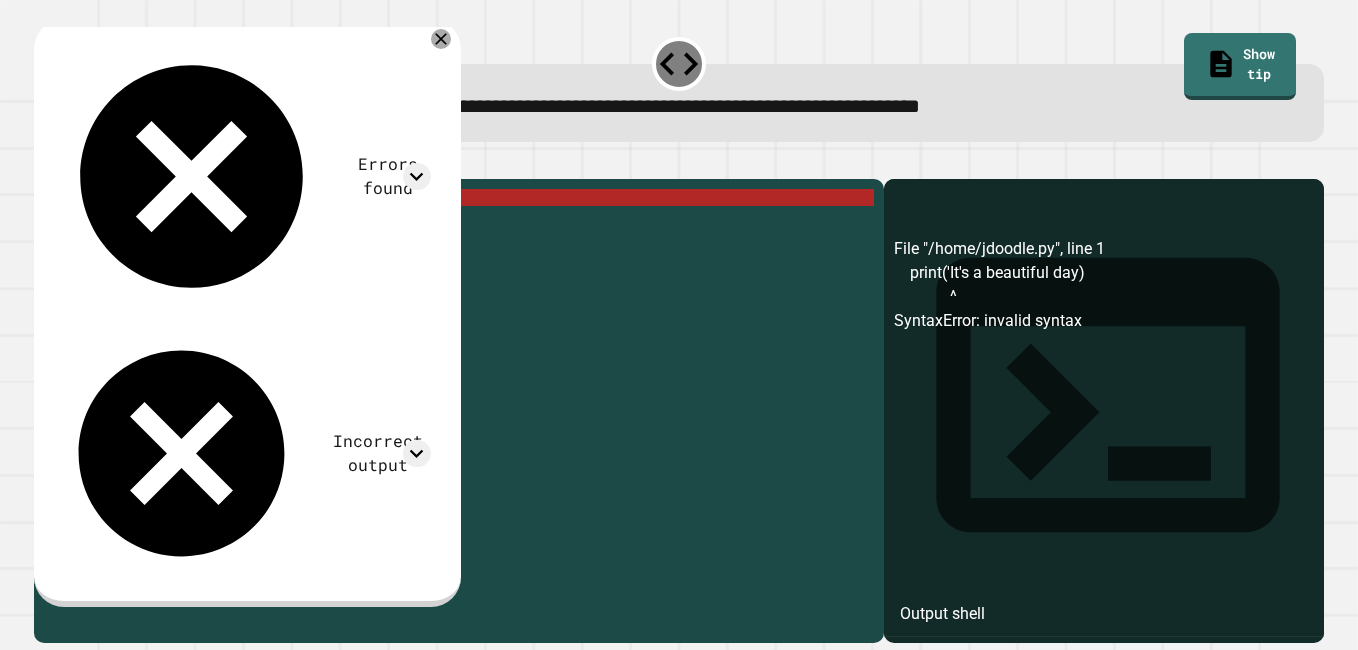 click on "print ( 'It' s   a   beautiful   day )" at bounding box center [474, 393] 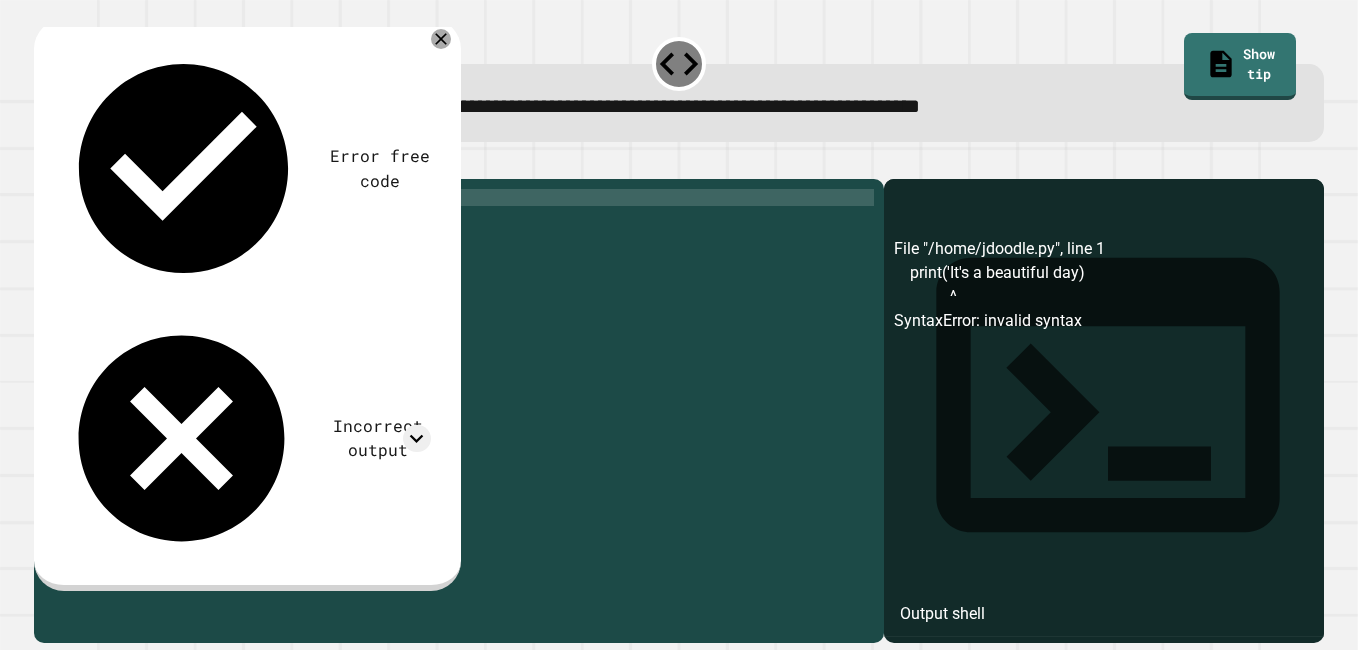 click at bounding box center (679, 167) 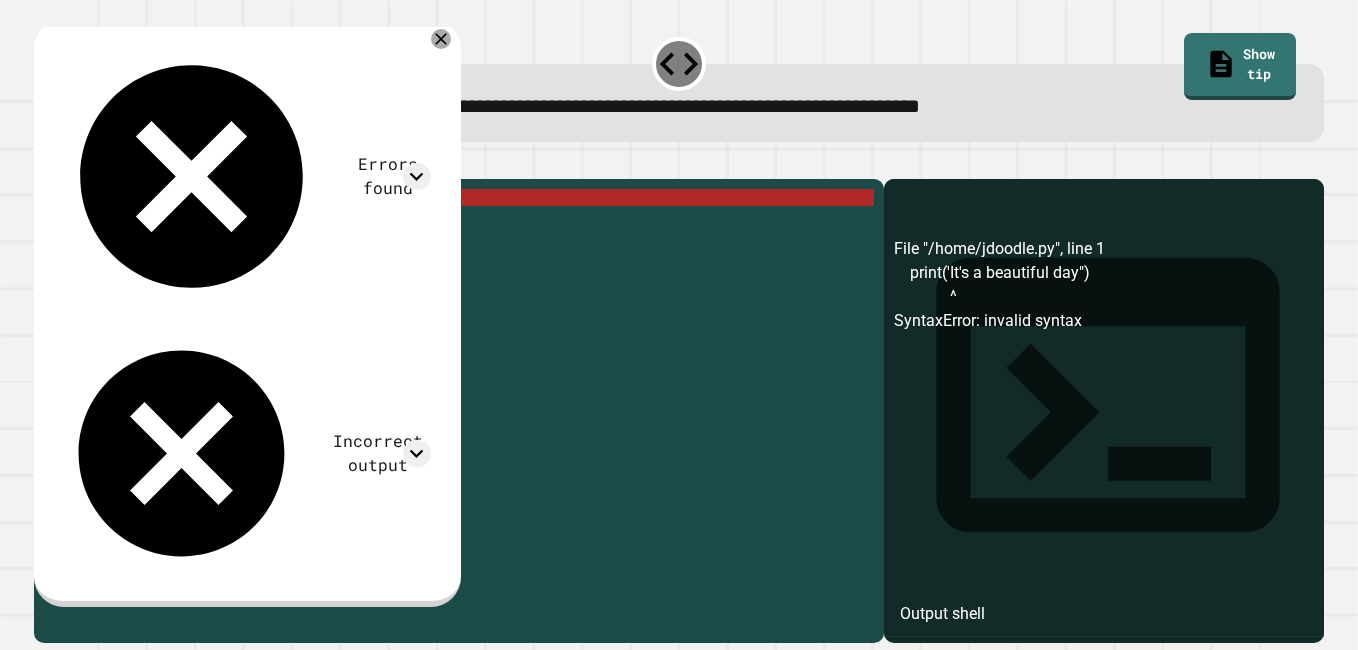 click on "print ( 'It' s   a   beautiful   day ")" at bounding box center (474, 393) 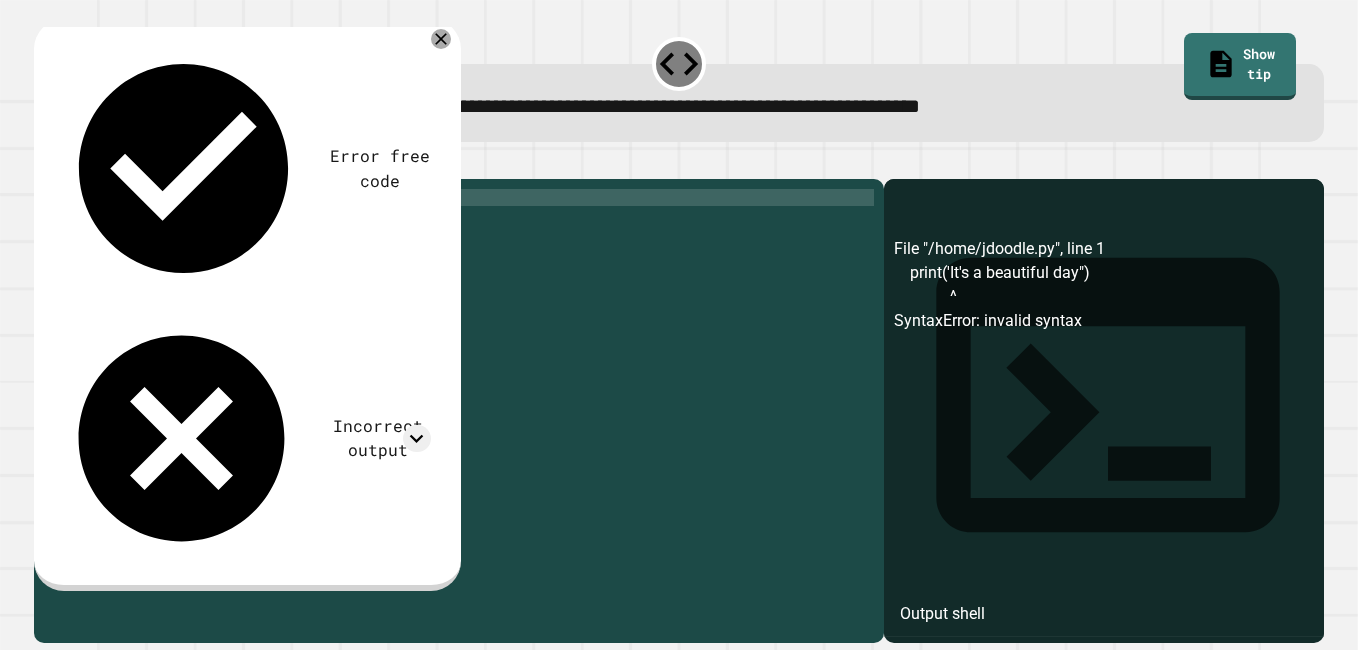 scroll, scrollTop: 0, scrollLeft: 3, axis: horizontal 